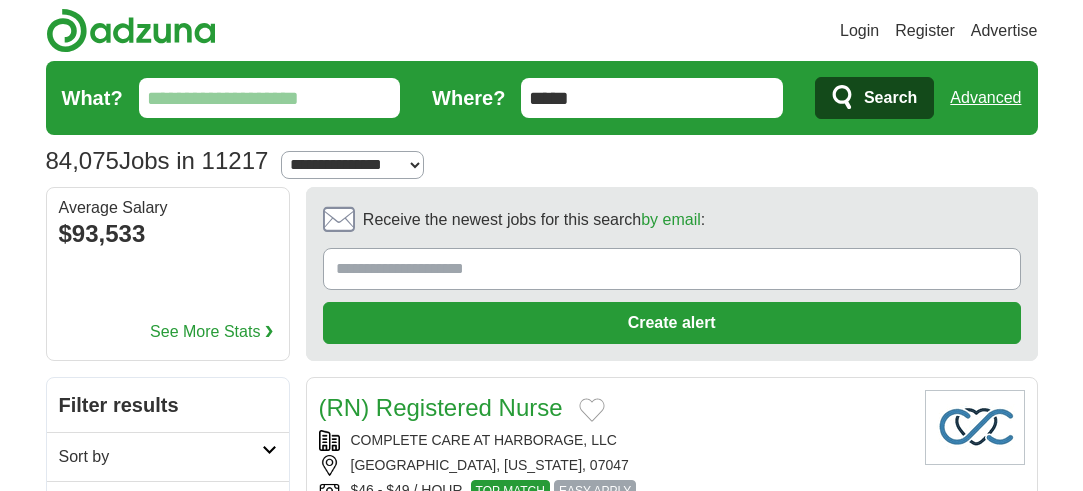scroll, scrollTop: 0, scrollLeft: 0, axis: both 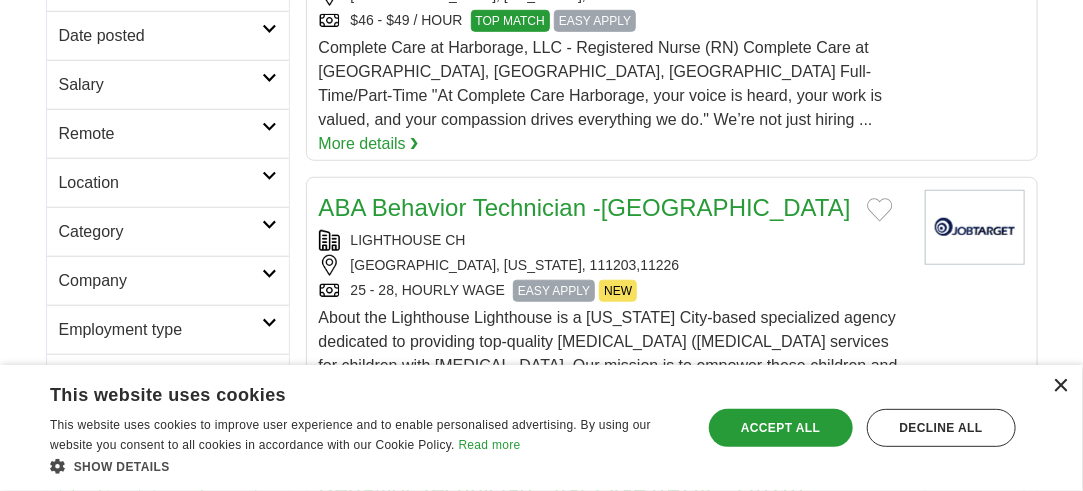 click on "×" at bounding box center [1060, 386] 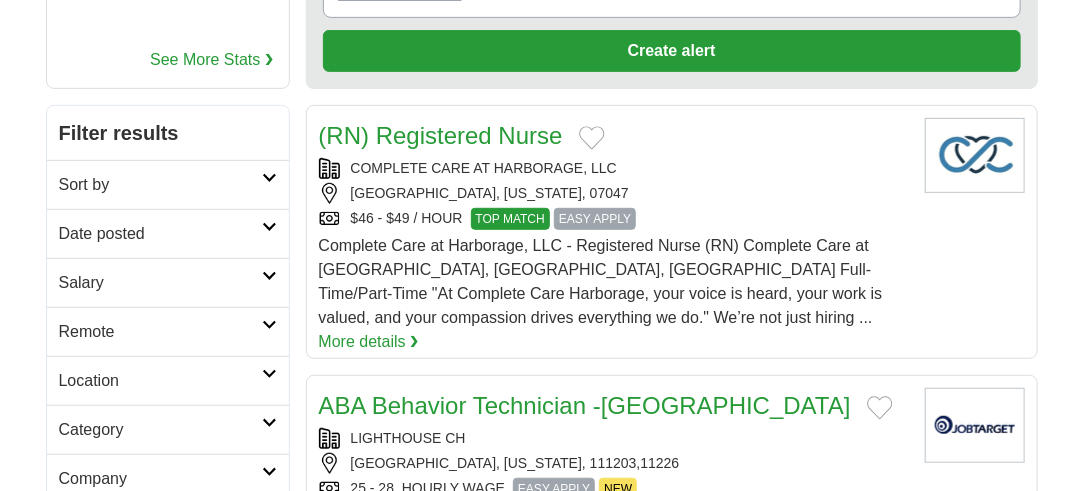 scroll, scrollTop: 290, scrollLeft: 0, axis: vertical 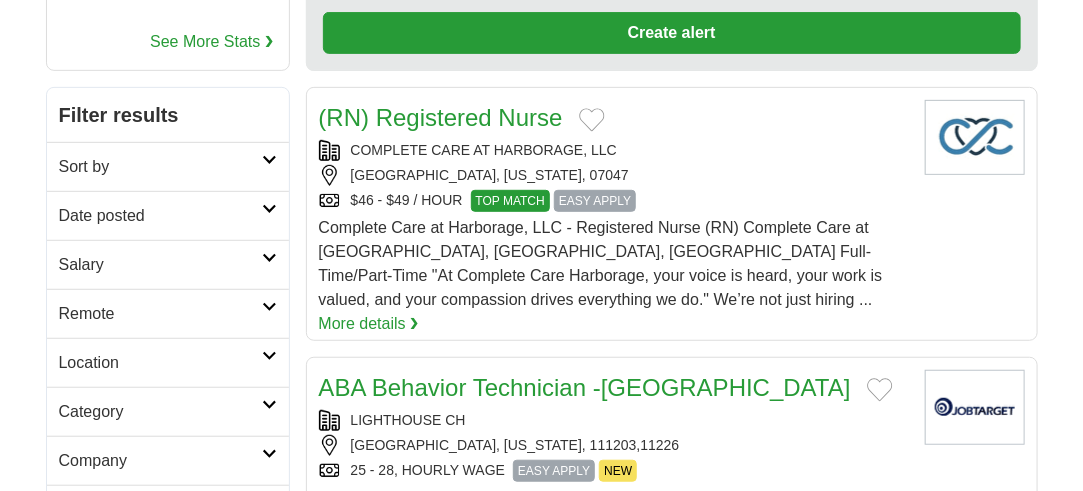 click on "Date posted" at bounding box center [168, 215] 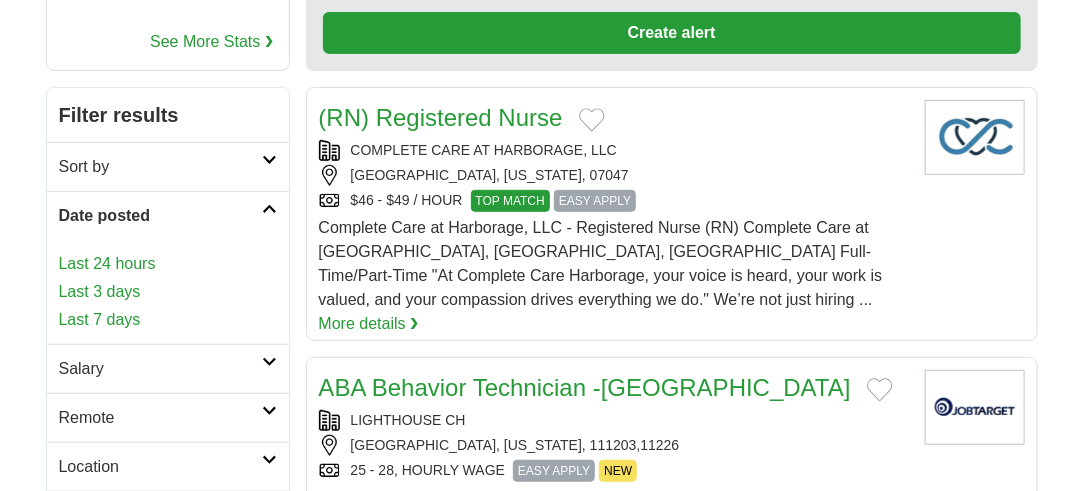 click on "Last 7 days" at bounding box center (168, 320) 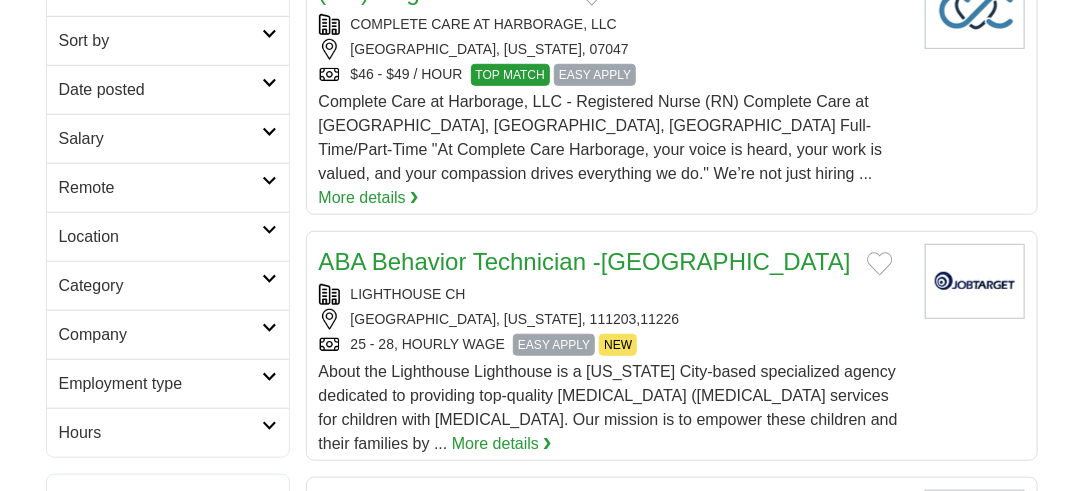 scroll, scrollTop: 420, scrollLeft: 0, axis: vertical 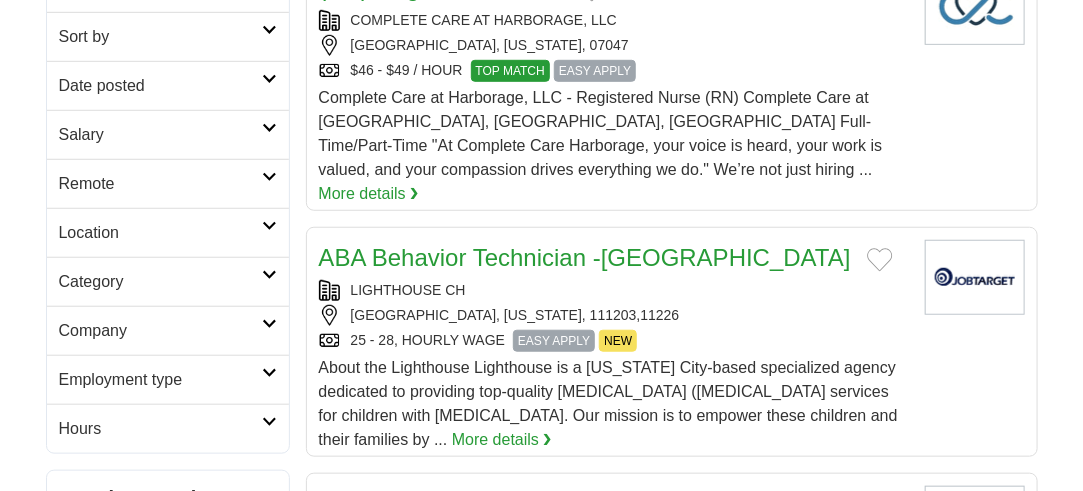 click at bounding box center (269, 275) 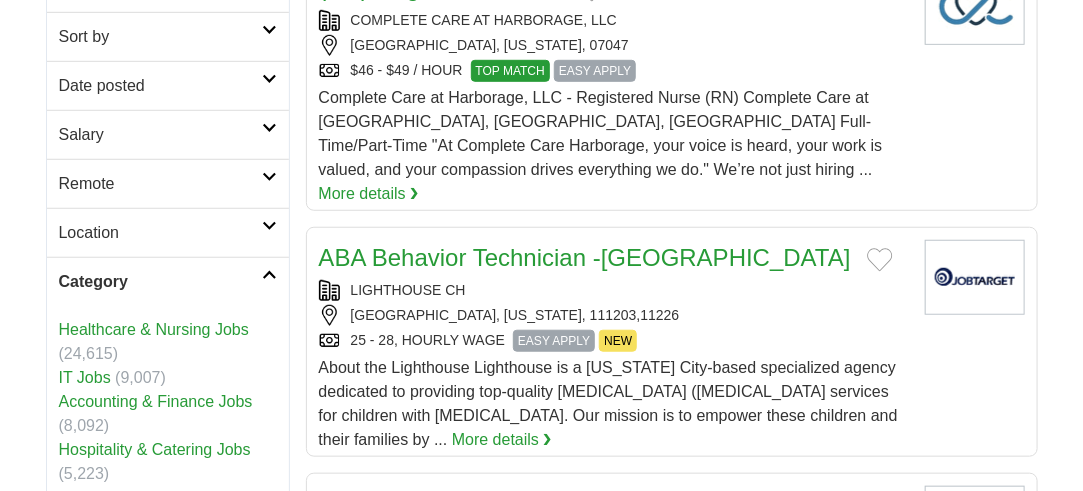 click at bounding box center (269, 275) 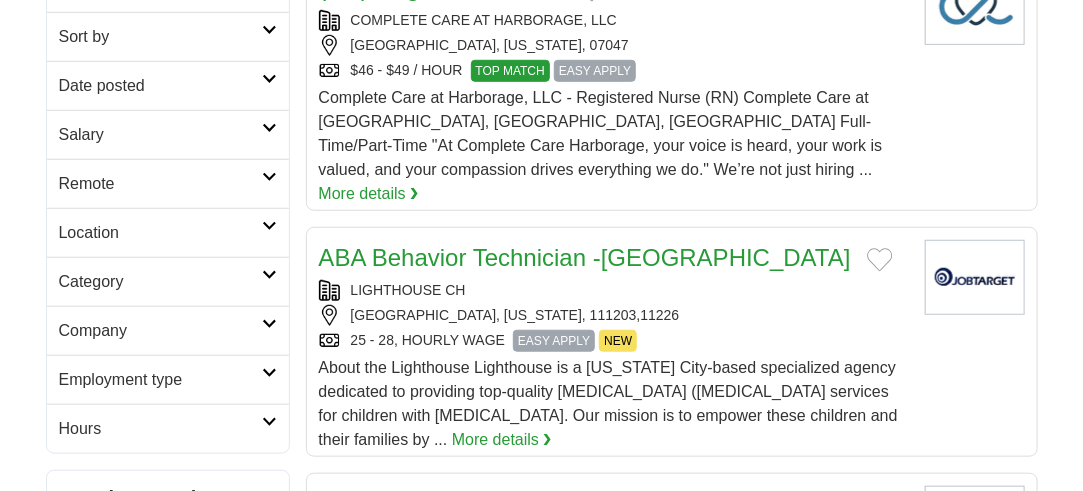 click on "Employment type" at bounding box center (168, 379) 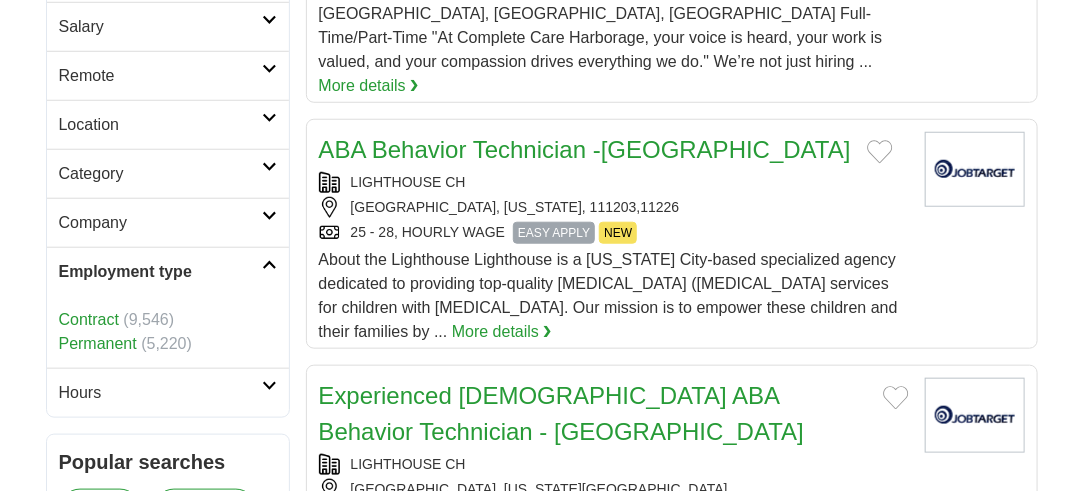 scroll, scrollTop: 529, scrollLeft: 0, axis: vertical 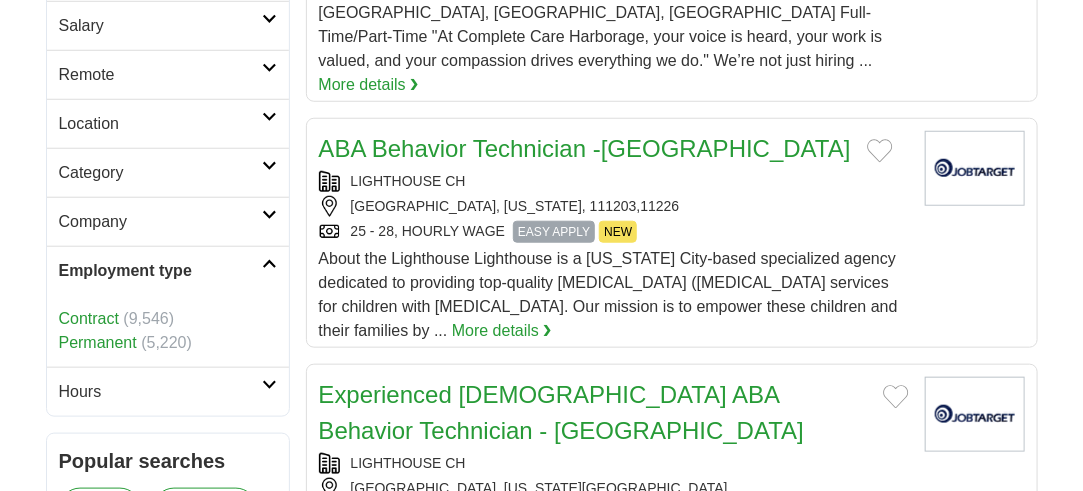 click at bounding box center [269, 264] 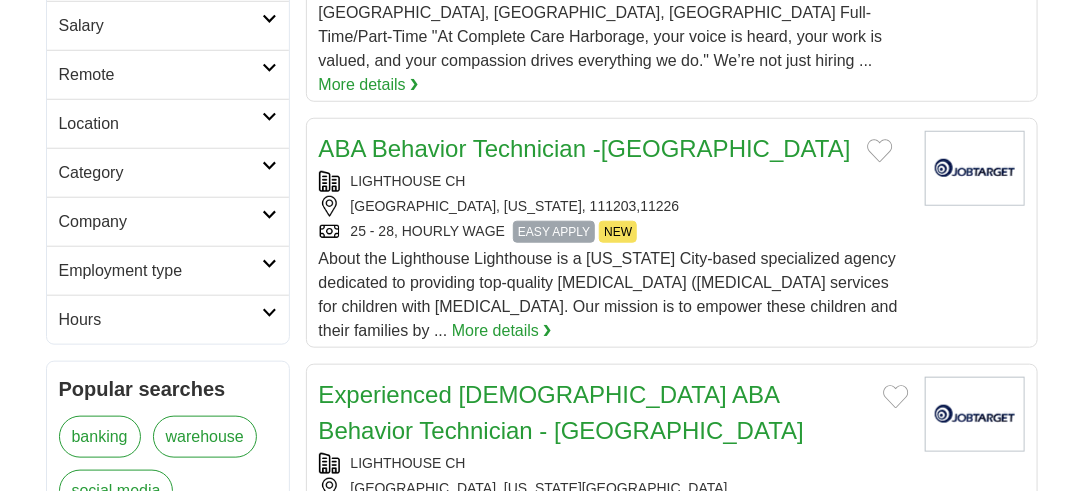 click at bounding box center [269, 264] 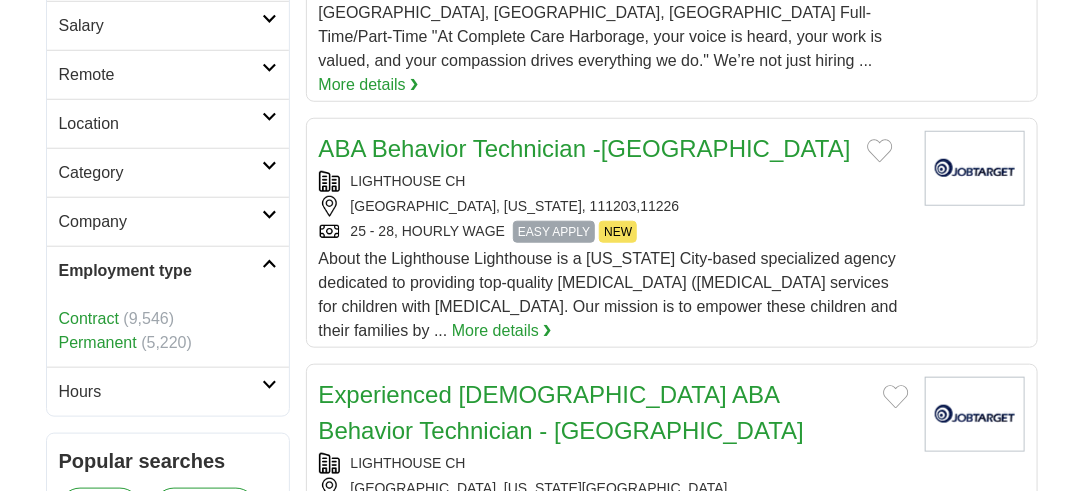 click on "Contract" at bounding box center [89, 318] 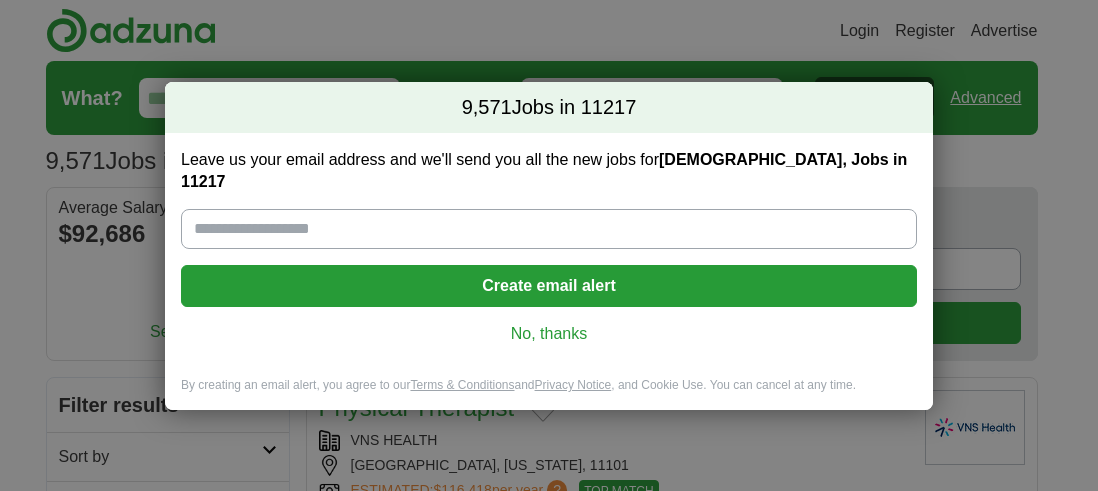 scroll, scrollTop: 0, scrollLeft: 0, axis: both 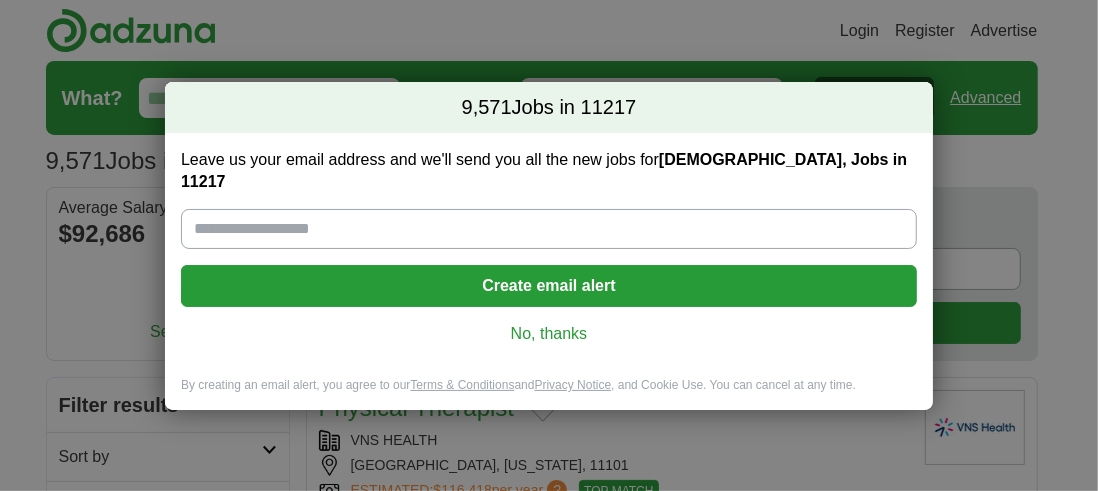 click on "No, thanks" at bounding box center (549, 334) 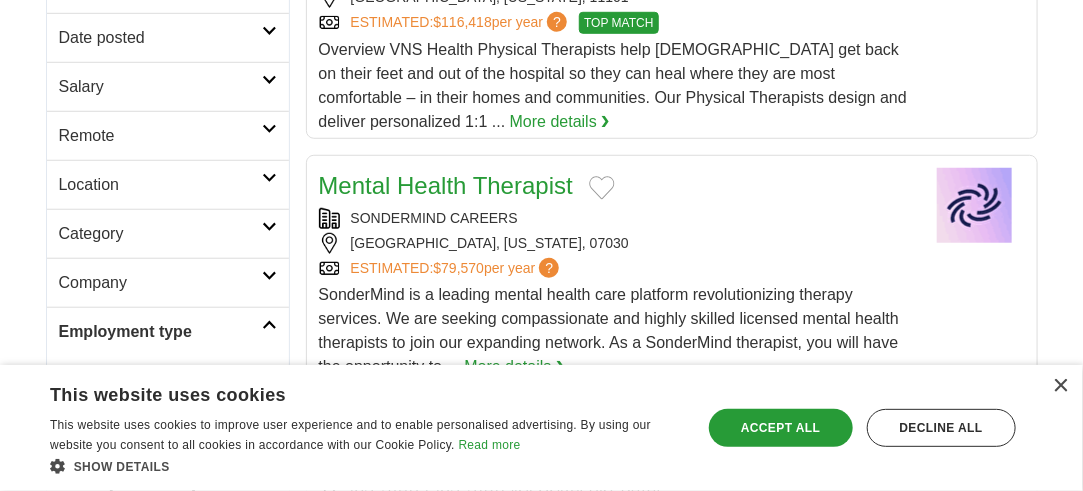 scroll, scrollTop: 469, scrollLeft: 0, axis: vertical 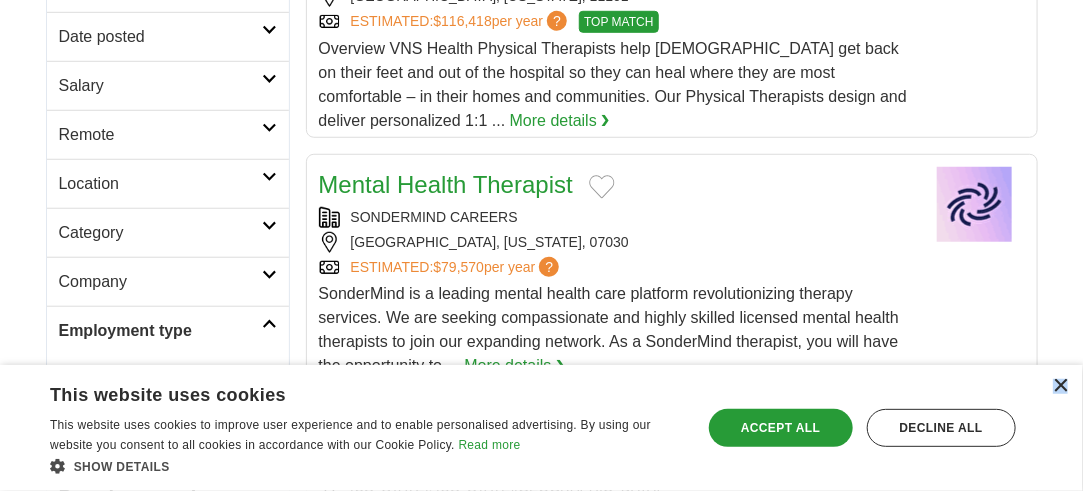 drag, startPoint x: 1052, startPoint y: 387, endPoint x: 1065, endPoint y: 387, distance: 13 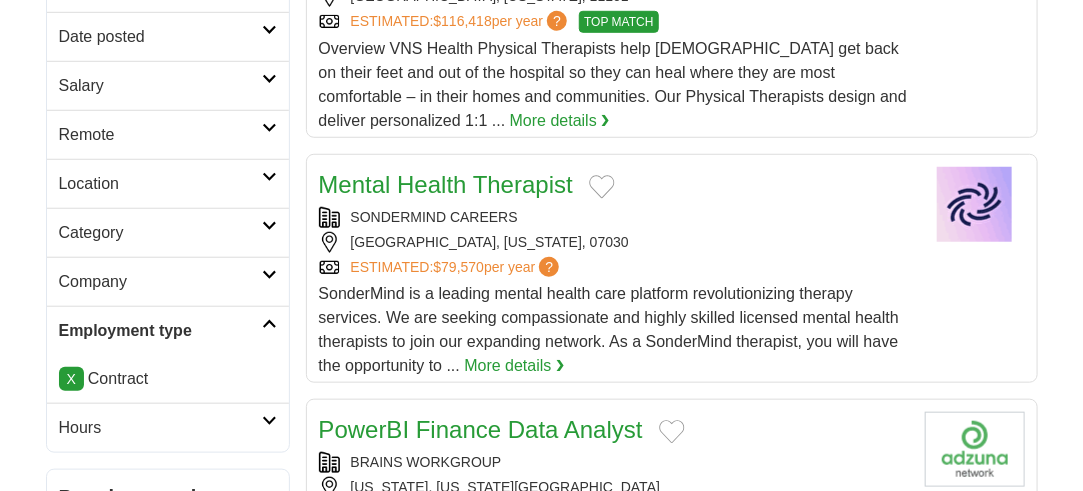 click on "Date posted" at bounding box center (168, 36) 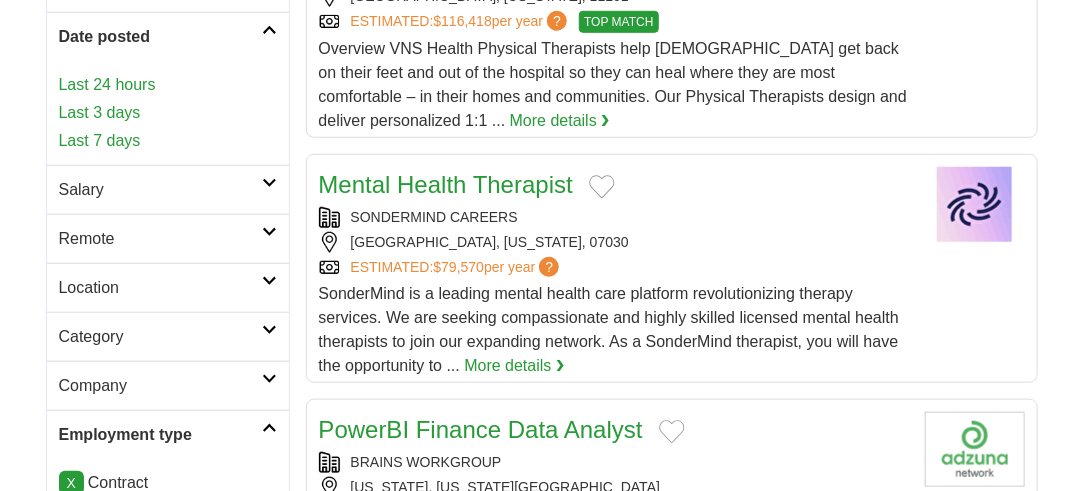 click on "Last 7 days" at bounding box center (168, 141) 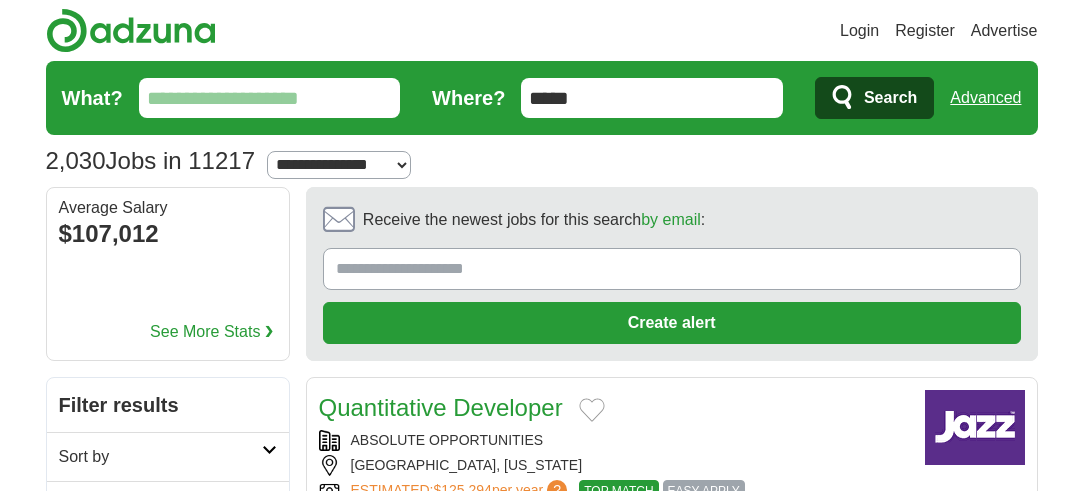 scroll, scrollTop: 0, scrollLeft: 0, axis: both 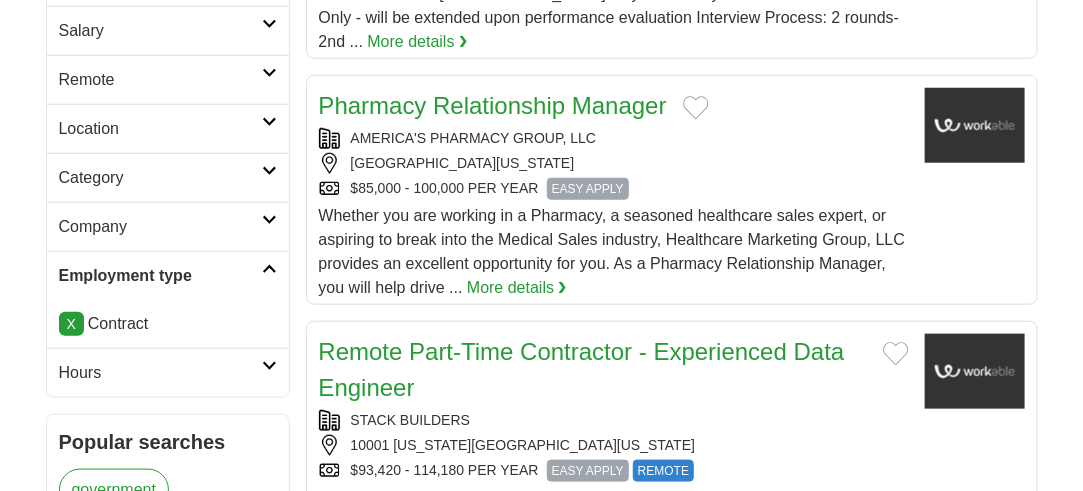 click at bounding box center (269, 171) 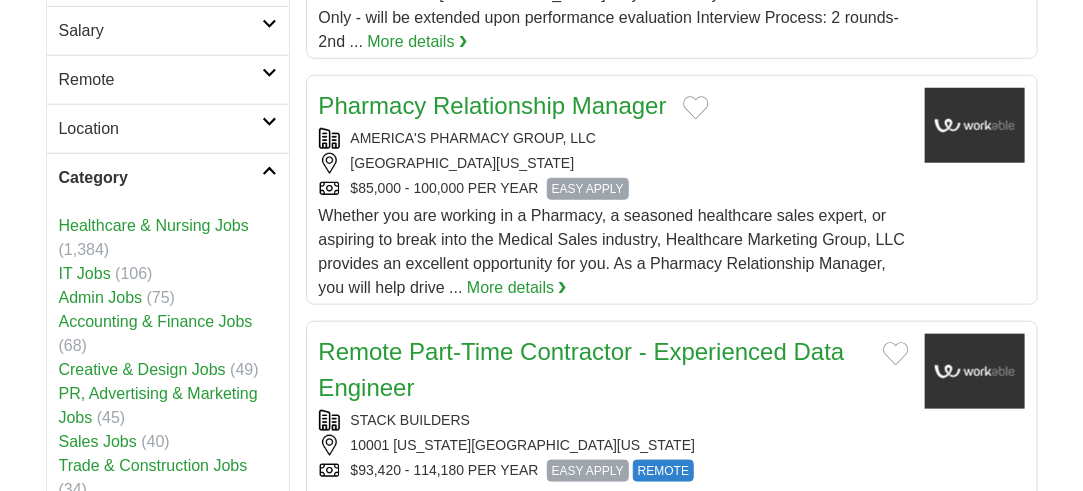 click at bounding box center [269, 171] 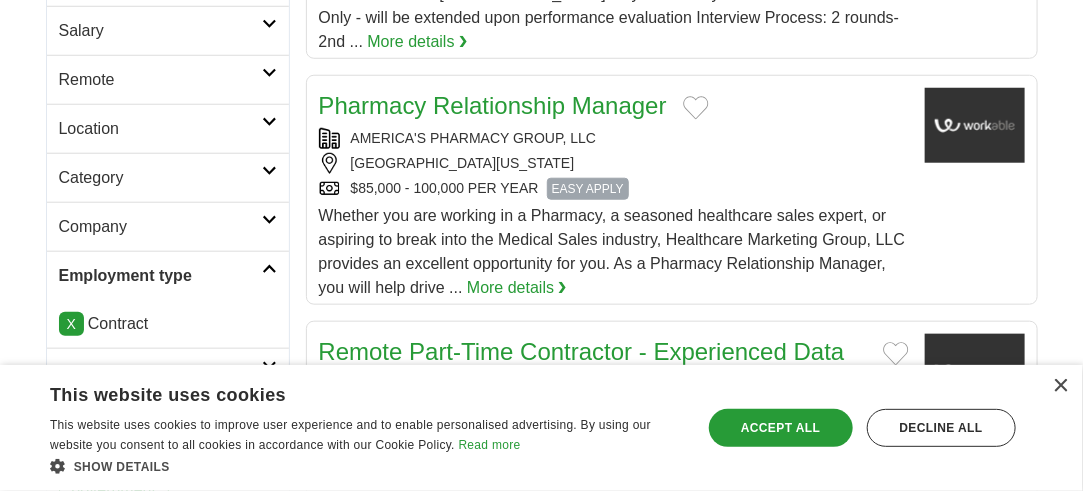 click on "Company" at bounding box center [168, 226] 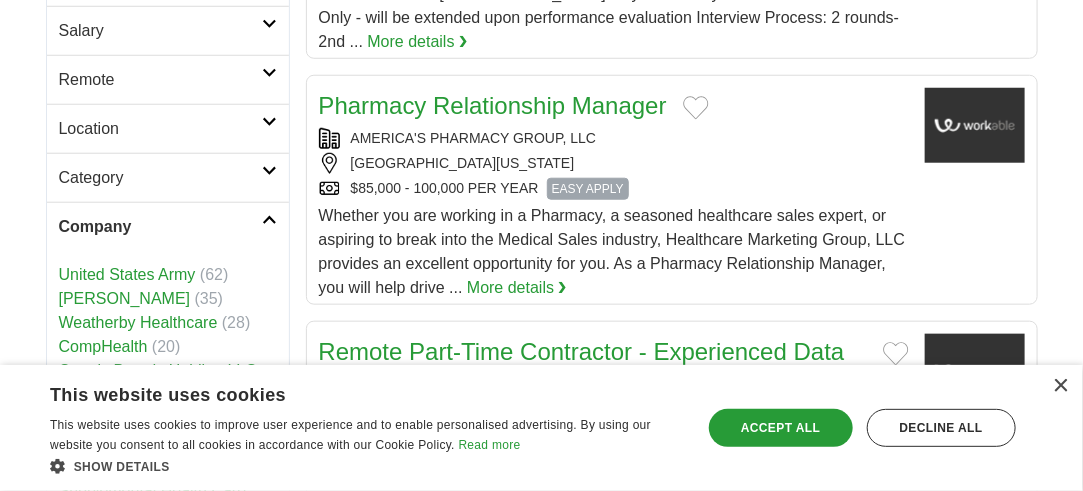 click on "Company" at bounding box center [168, 226] 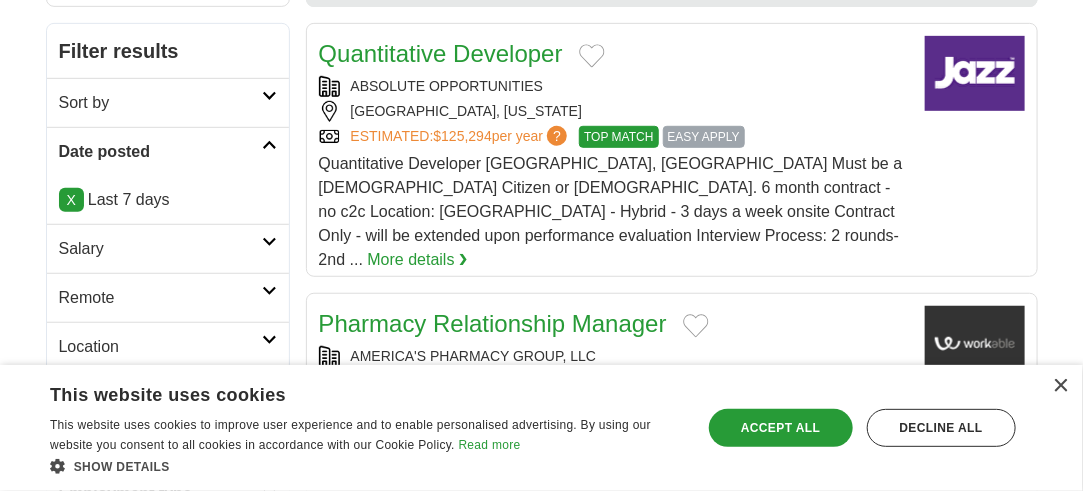 scroll, scrollTop: 352, scrollLeft: 0, axis: vertical 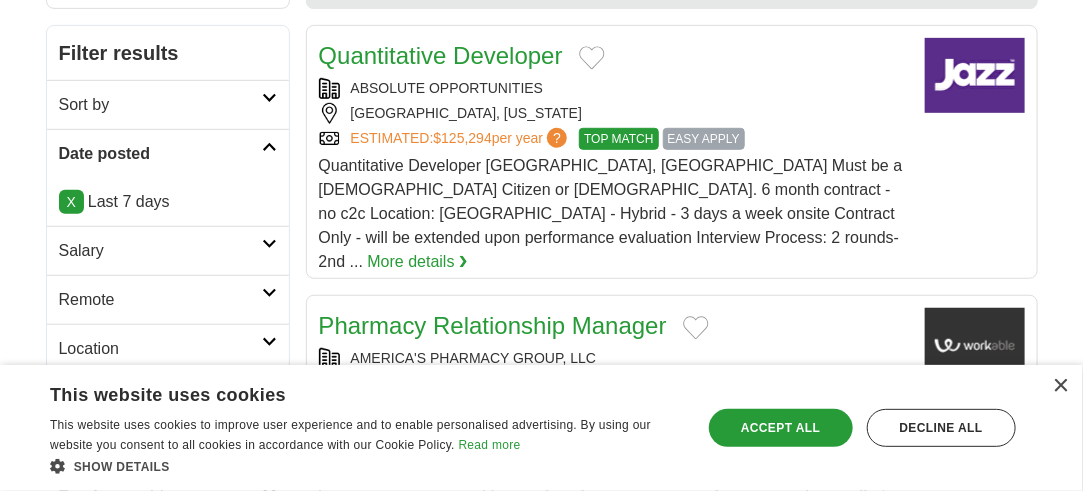 click on "Sort by" at bounding box center [168, 104] 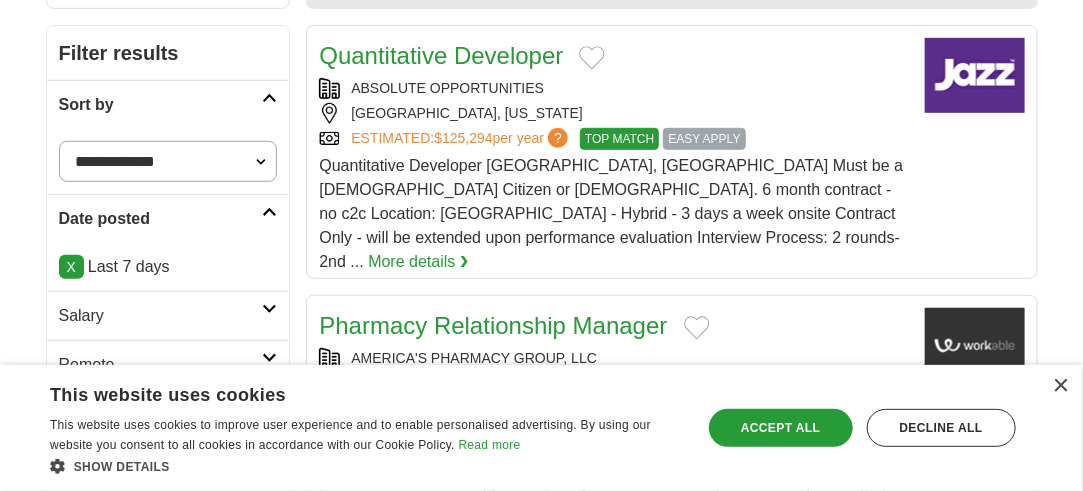click on "**********" at bounding box center [168, 161] 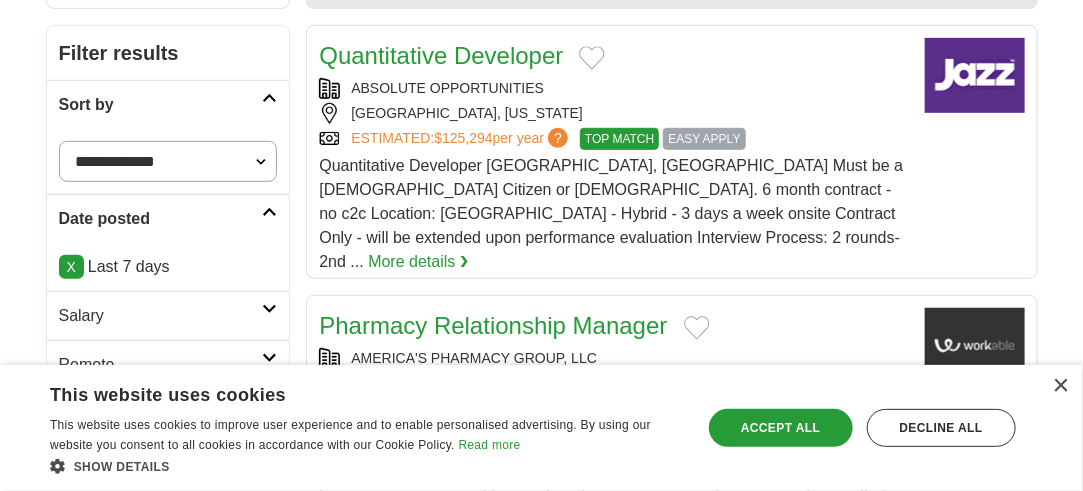 click at bounding box center (269, 98) 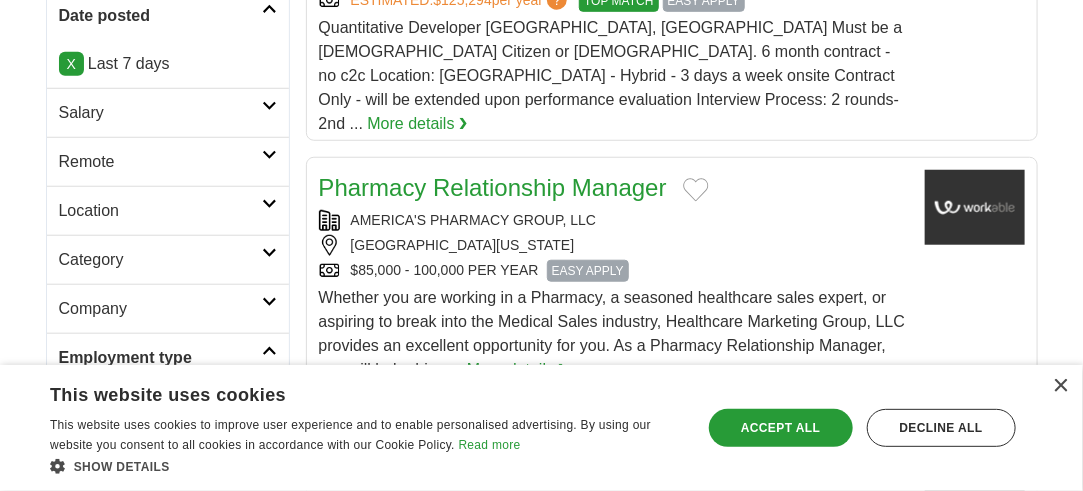 scroll, scrollTop: 494, scrollLeft: 0, axis: vertical 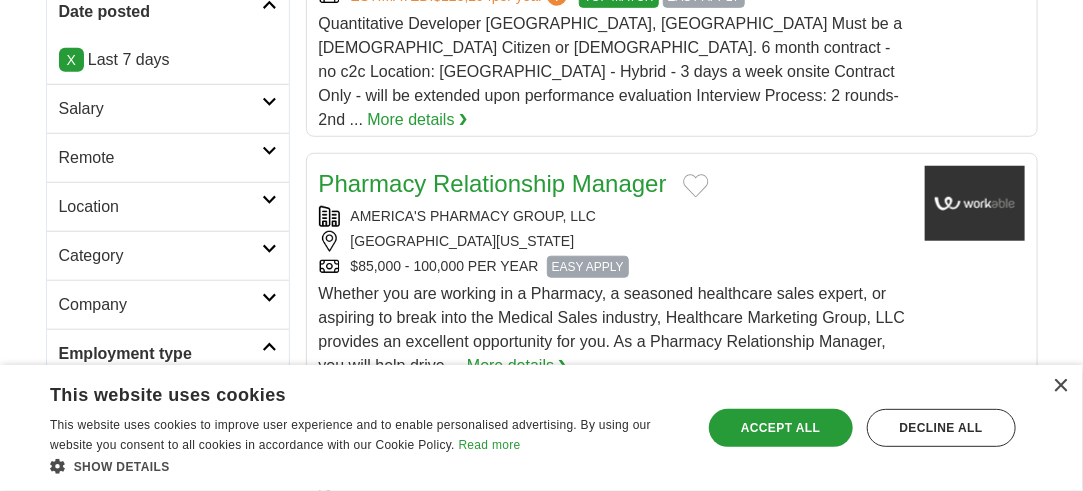 click on "Location" at bounding box center [160, 207] 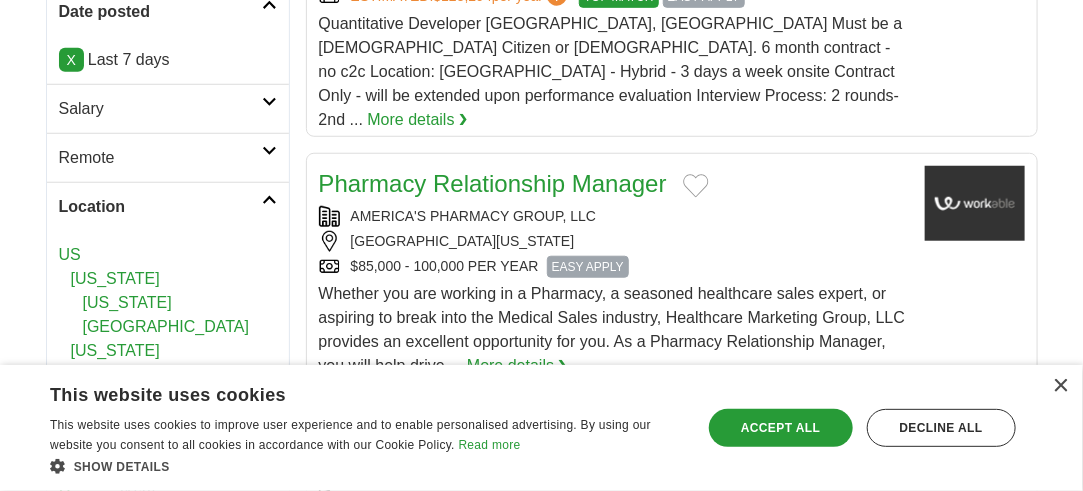 click on "[US_STATE][GEOGRAPHIC_DATA]" at bounding box center [166, 314] 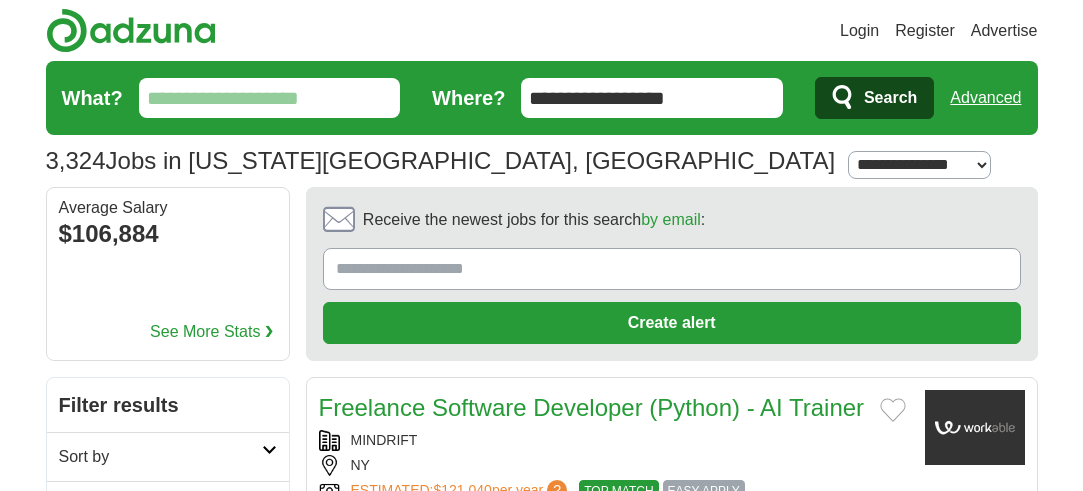 scroll, scrollTop: 0, scrollLeft: 0, axis: both 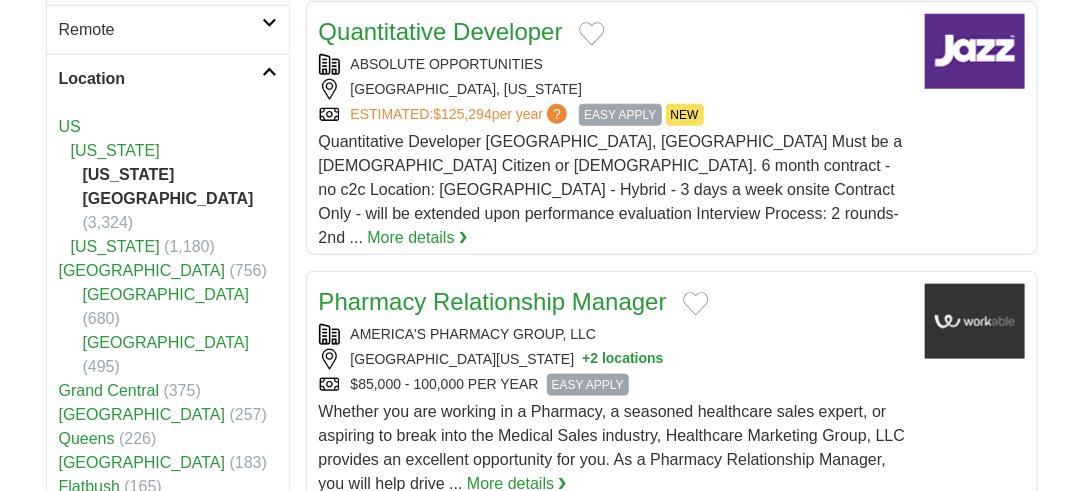 click at bounding box center (269, 72) 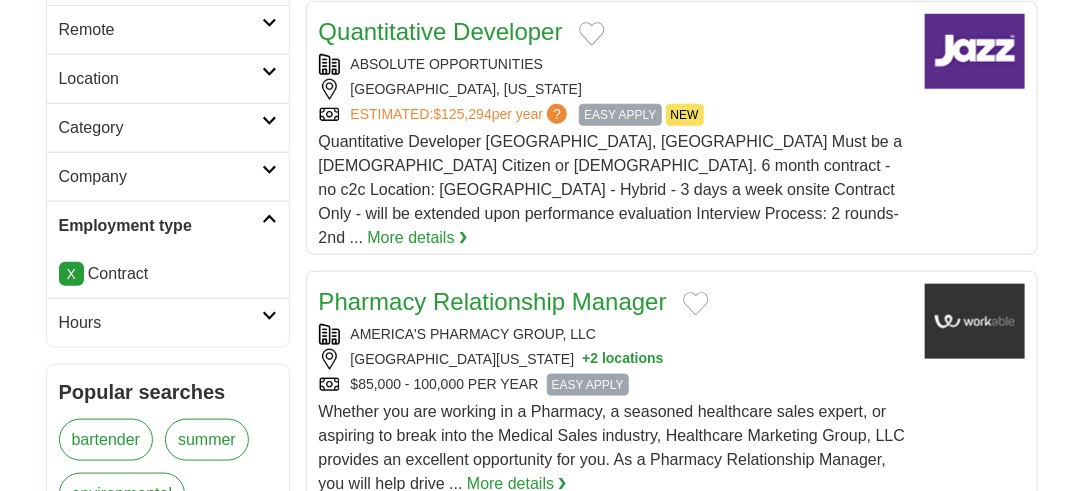 click on "Company" at bounding box center (168, 176) 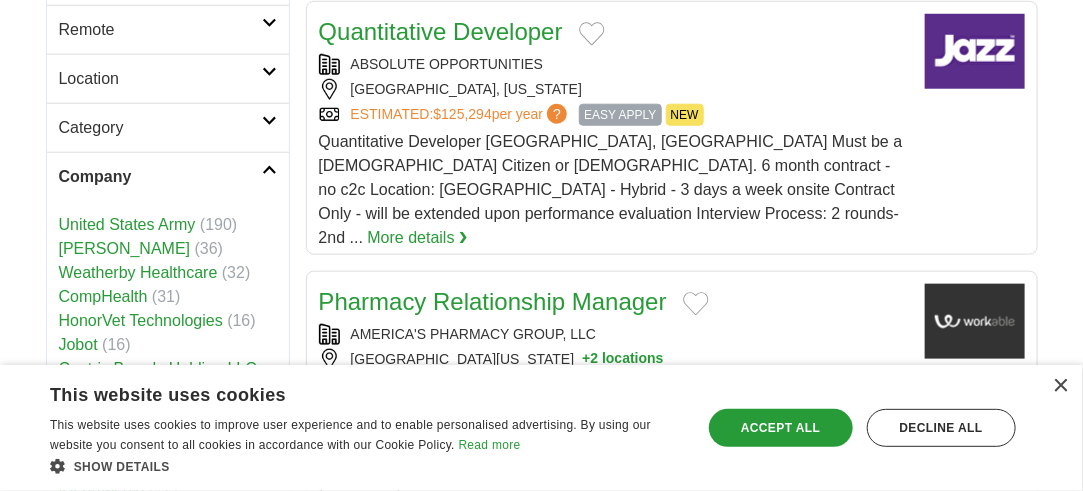 click on "Company" at bounding box center [168, 176] 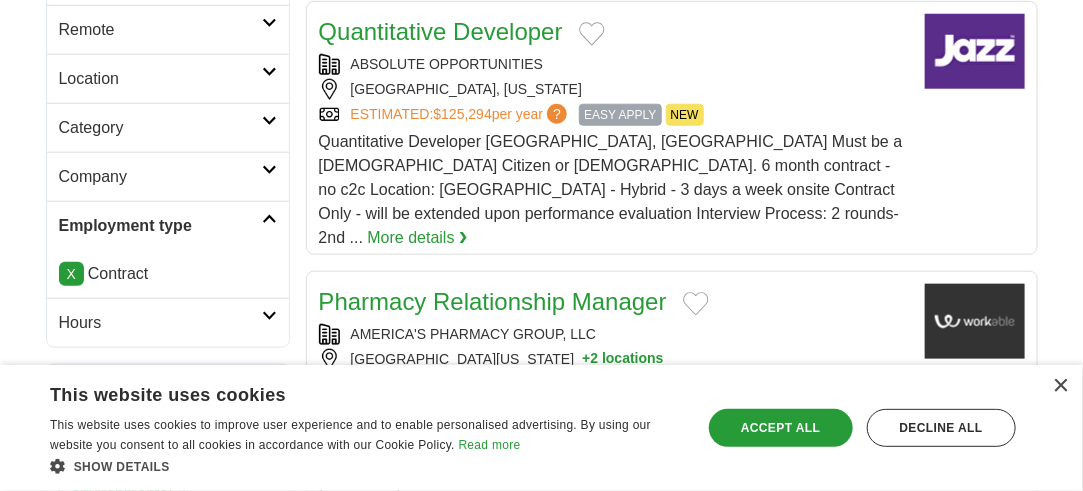 click at bounding box center [269, 72] 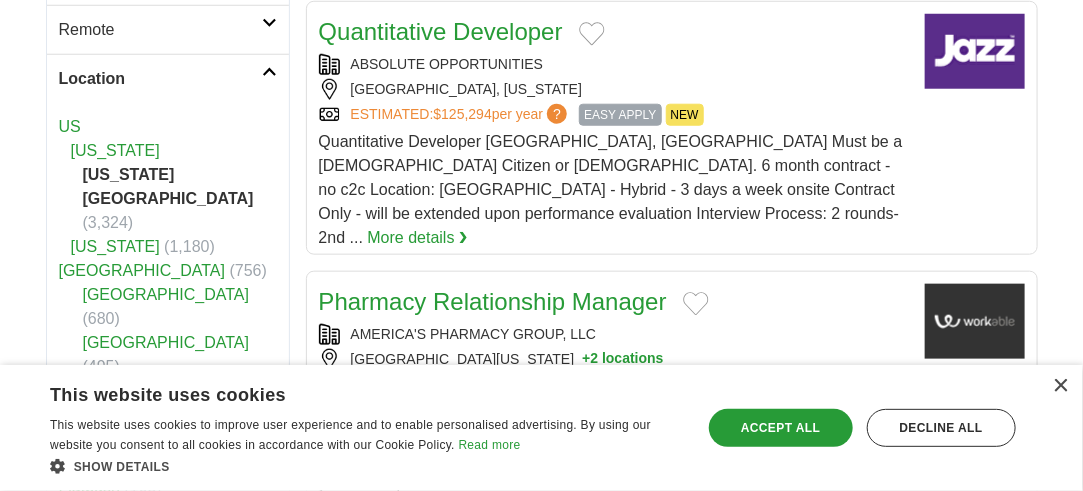 click at bounding box center (269, 72) 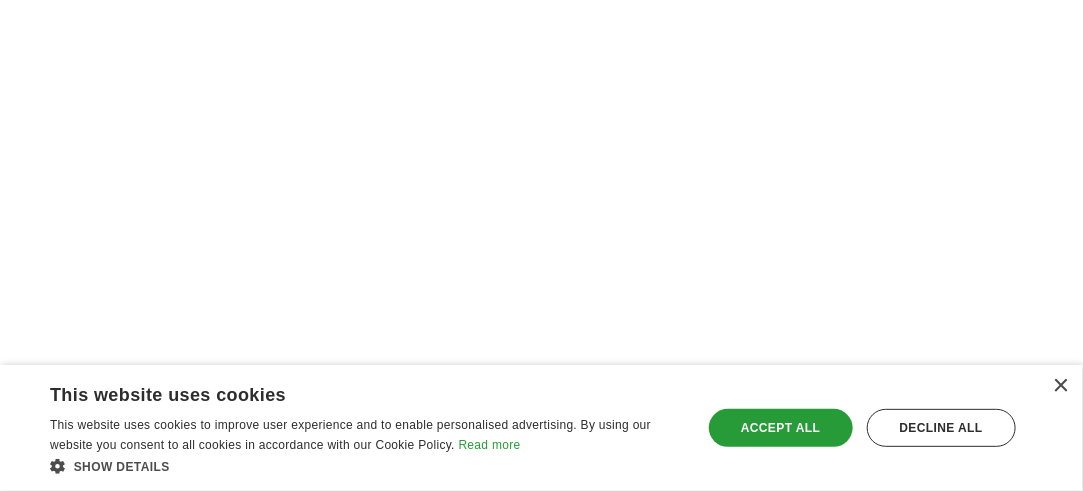 scroll, scrollTop: 3677, scrollLeft: 0, axis: vertical 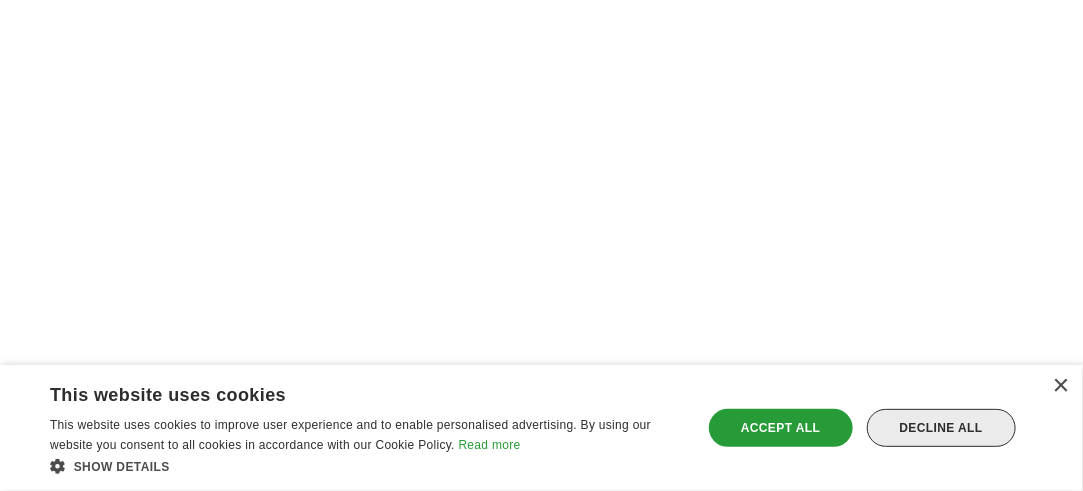 click on "Decline all" at bounding box center [941, 428] 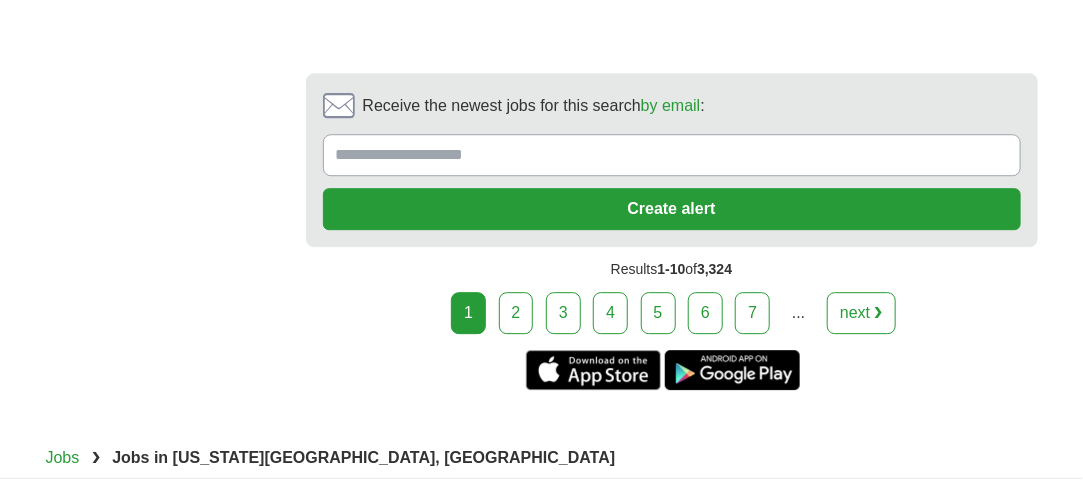 scroll, scrollTop: 4333, scrollLeft: 0, axis: vertical 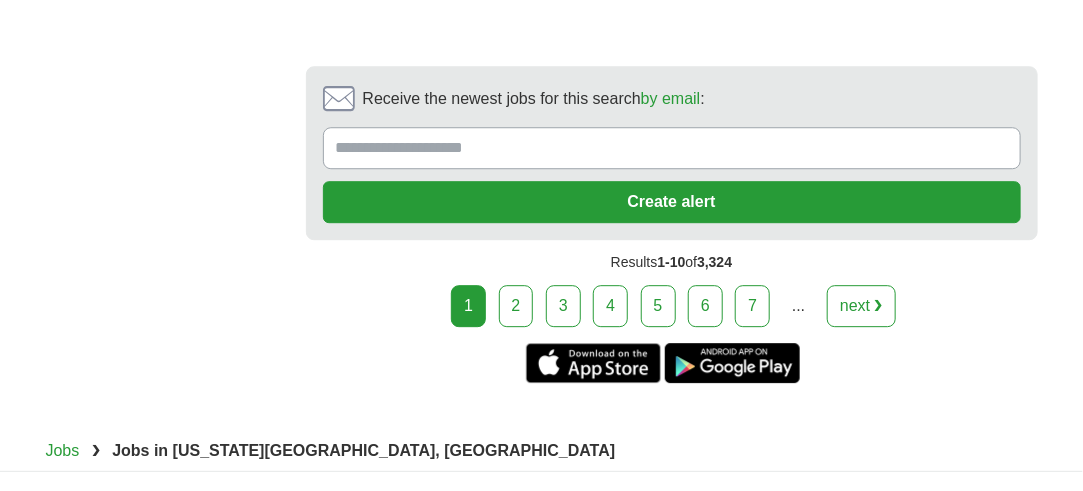 click on "2" at bounding box center (516, 306) 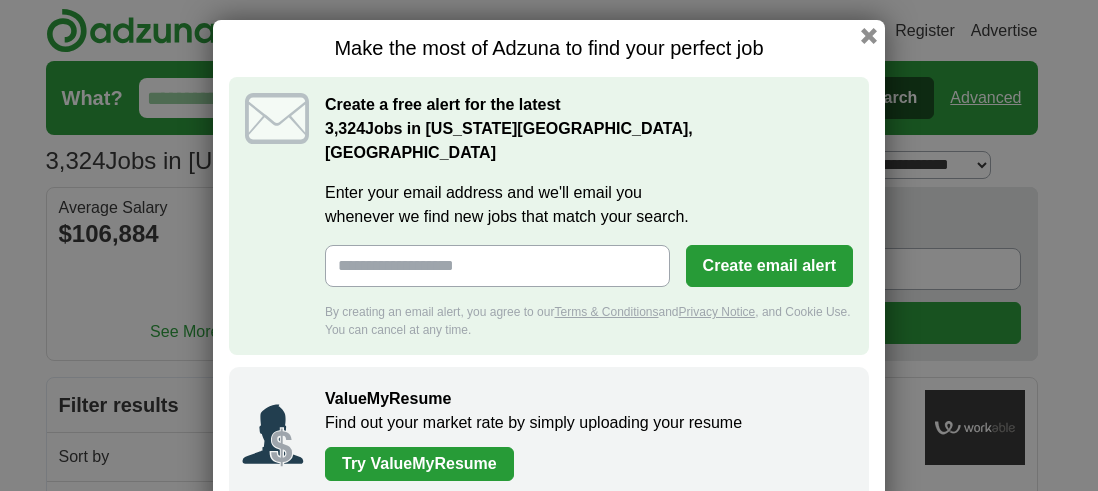 scroll, scrollTop: 0, scrollLeft: 0, axis: both 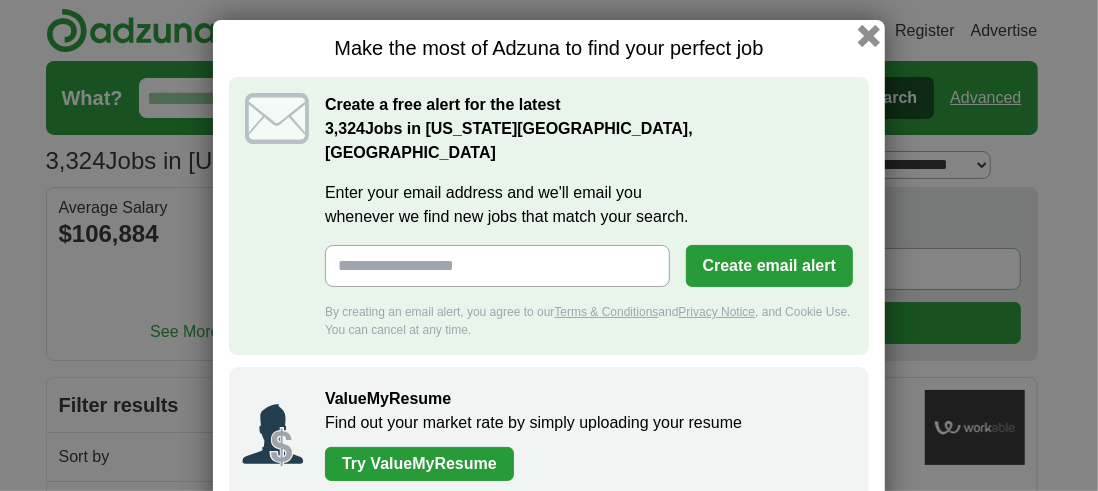 click at bounding box center [869, 36] 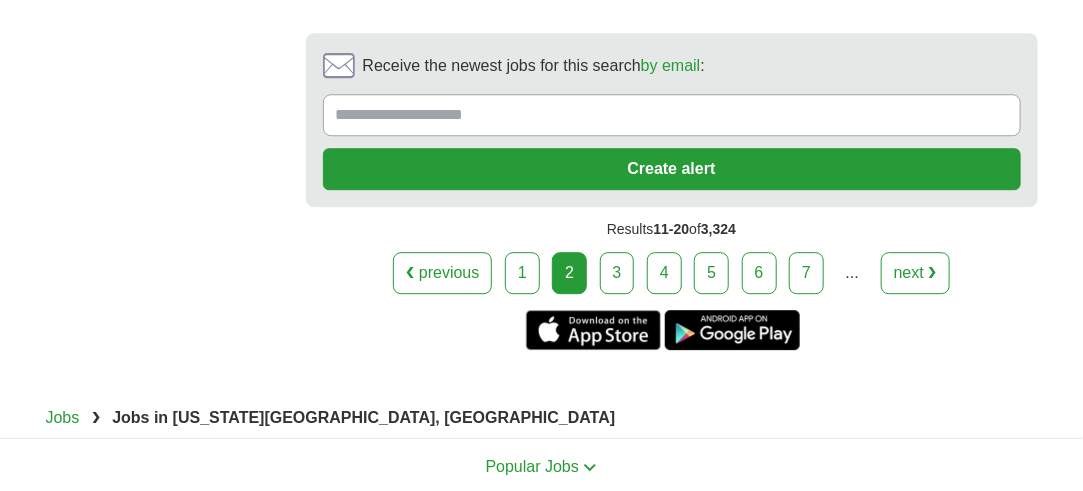 scroll, scrollTop: 4328, scrollLeft: 0, axis: vertical 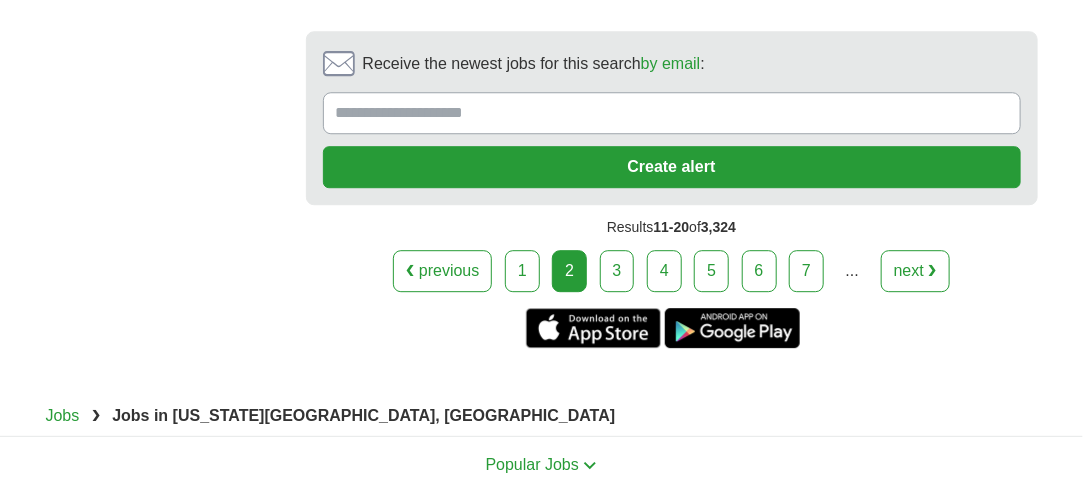 click on "3" at bounding box center [617, 271] 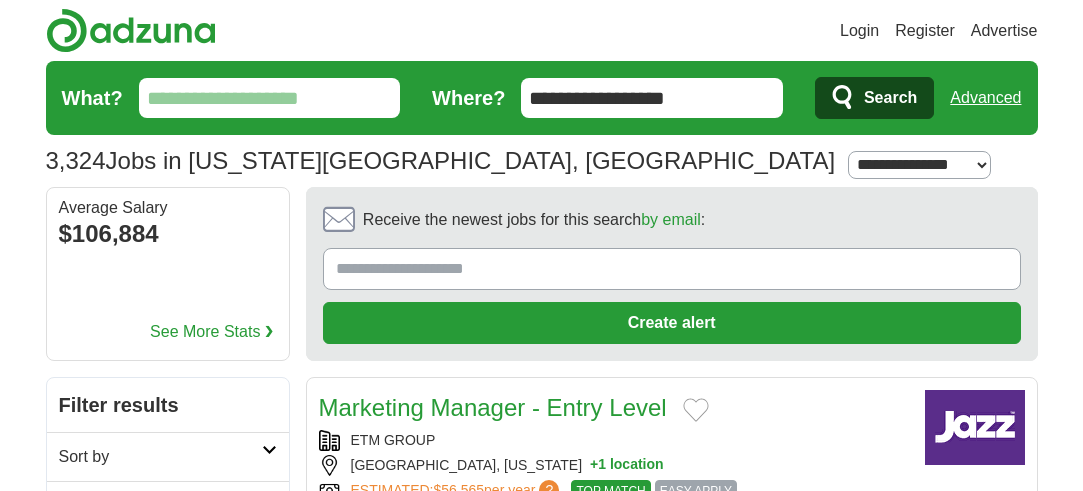scroll, scrollTop: 0, scrollLeft: 0, axis: both 